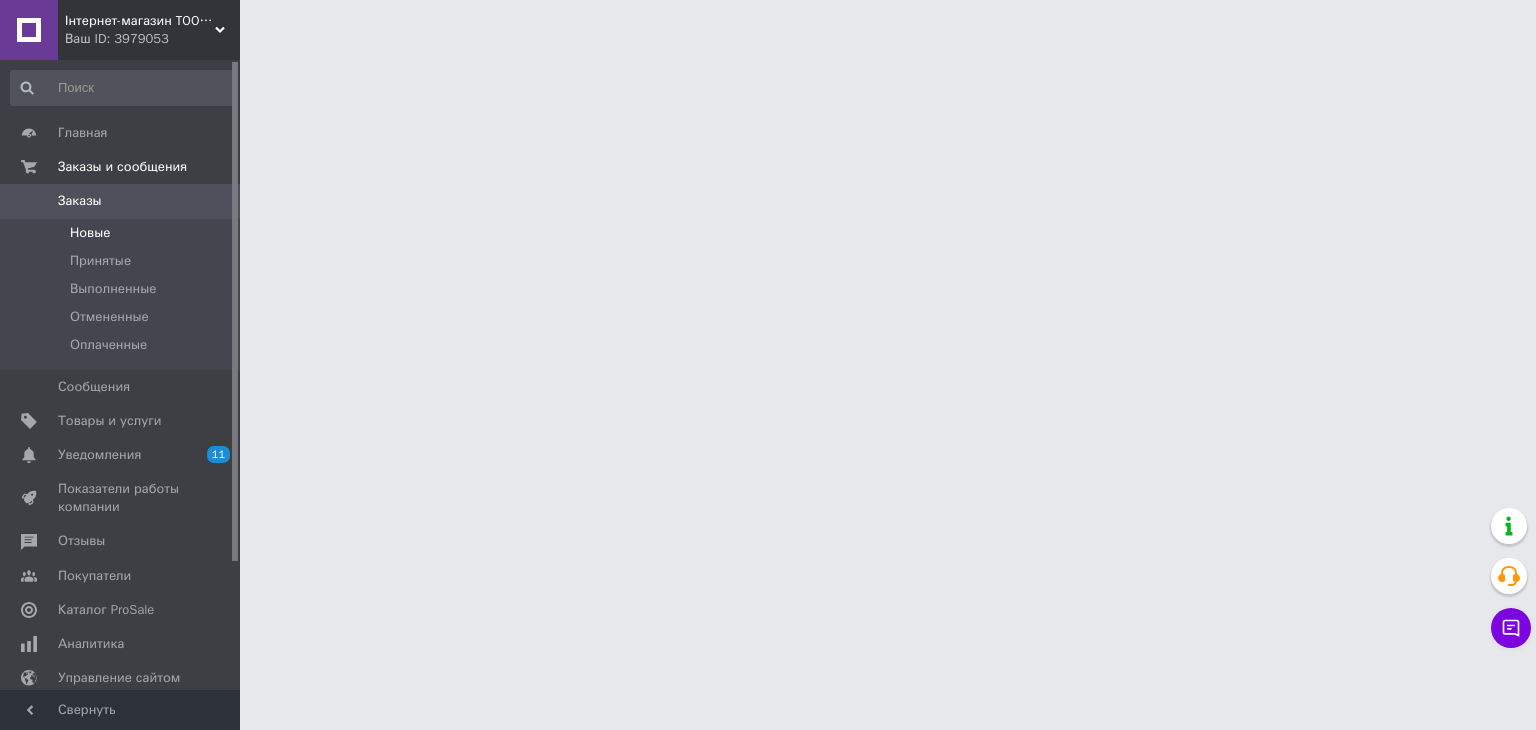 scroll, scrollTop: 0, scrollLeft: 0, axis: both 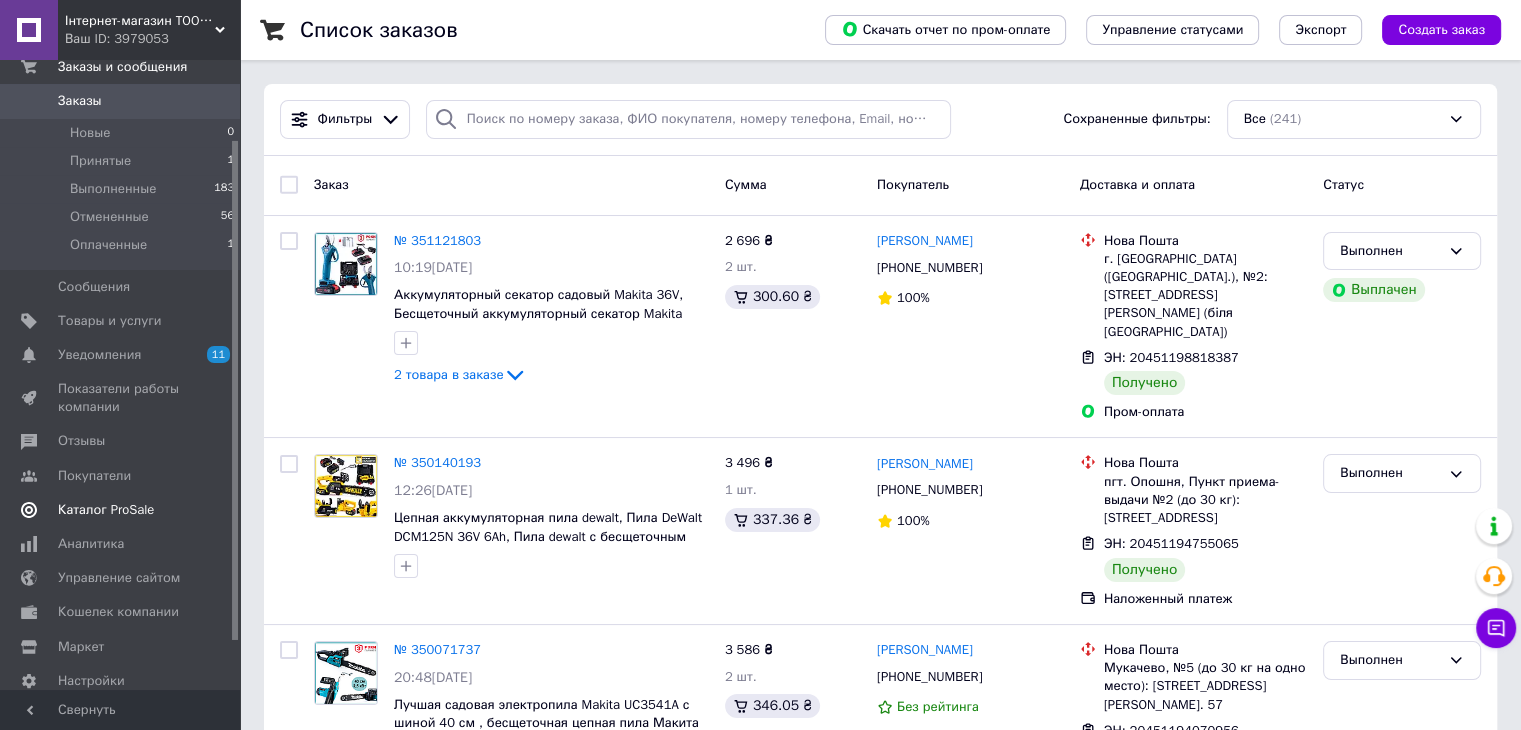 click at bounding box center (212, 510) 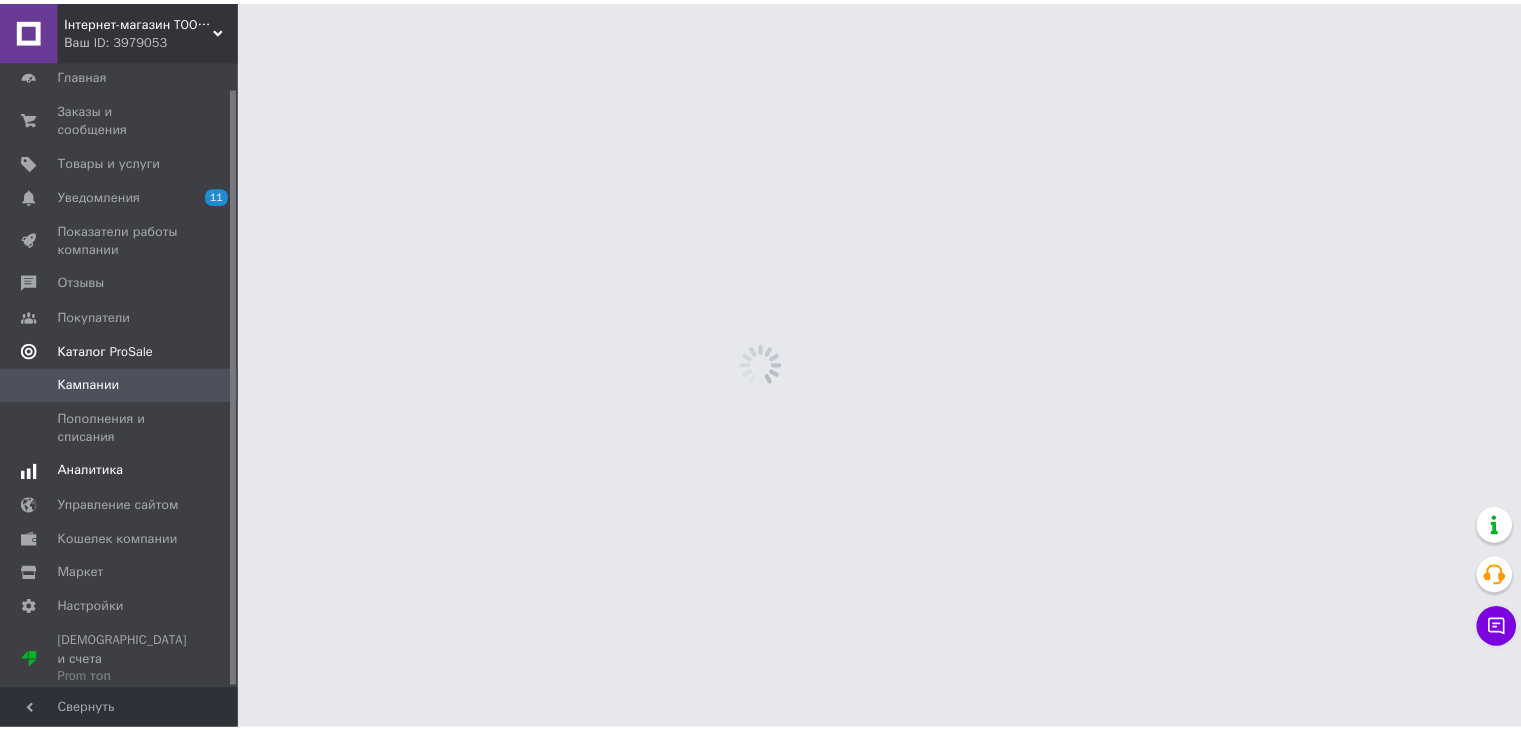 scroll, scrollTop: 27, scrollLeft: 0, axis: vertical 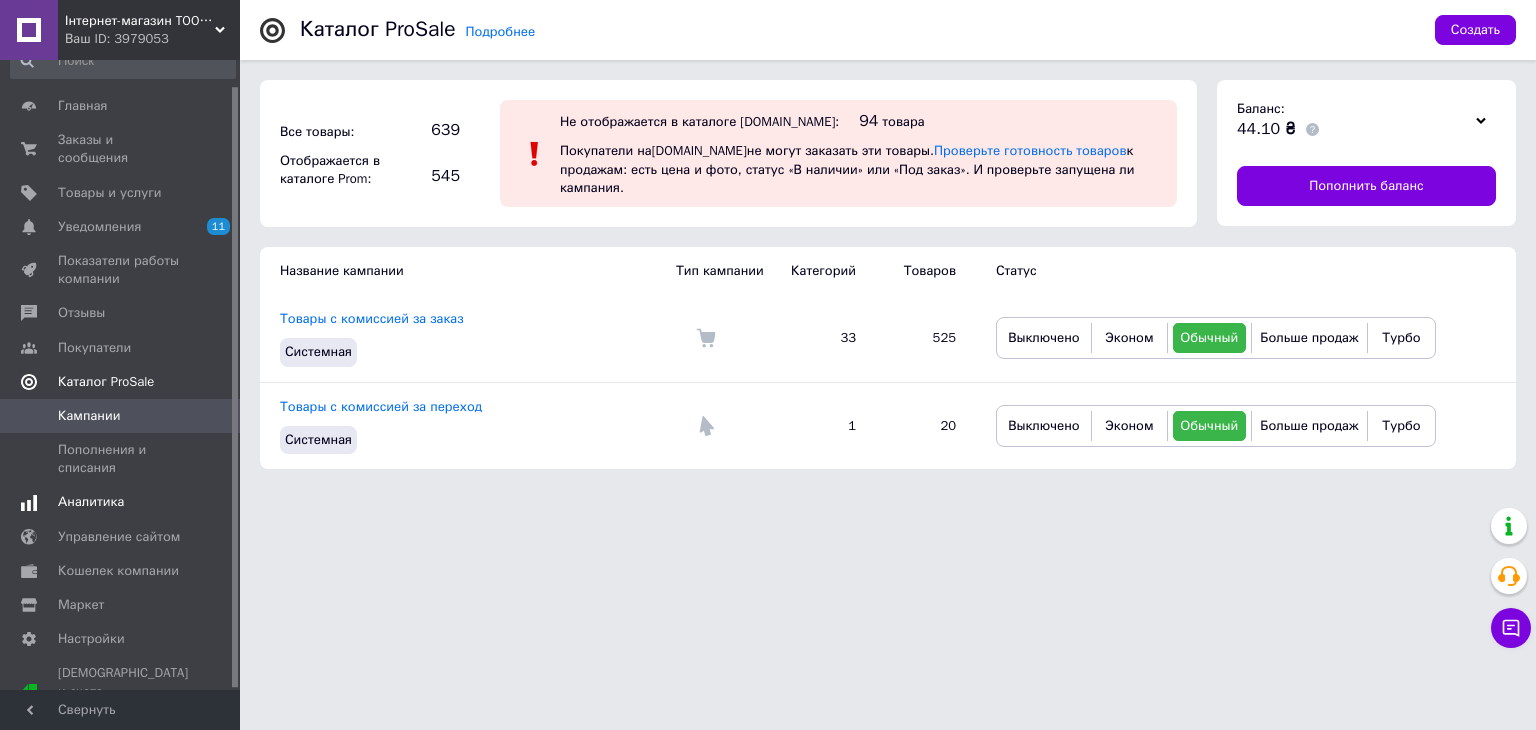 click on "Аналитика" at bounding box center [121, 502] 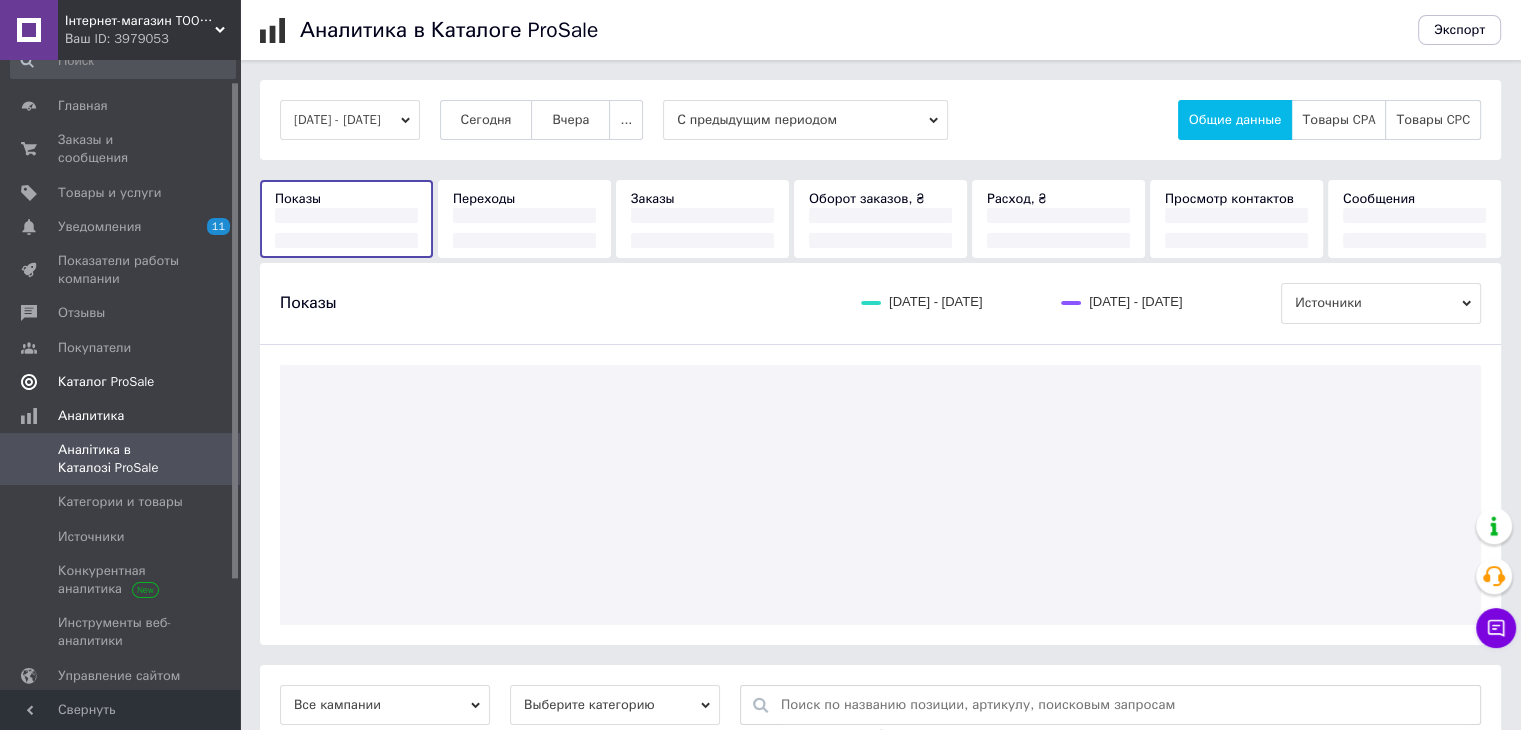 click on "[DATE] - [DATE] [DATE] [DATE] ... С предыдущим периодом Общие данные Товары CPA Товары CPC" at bounding box center [880, 120] 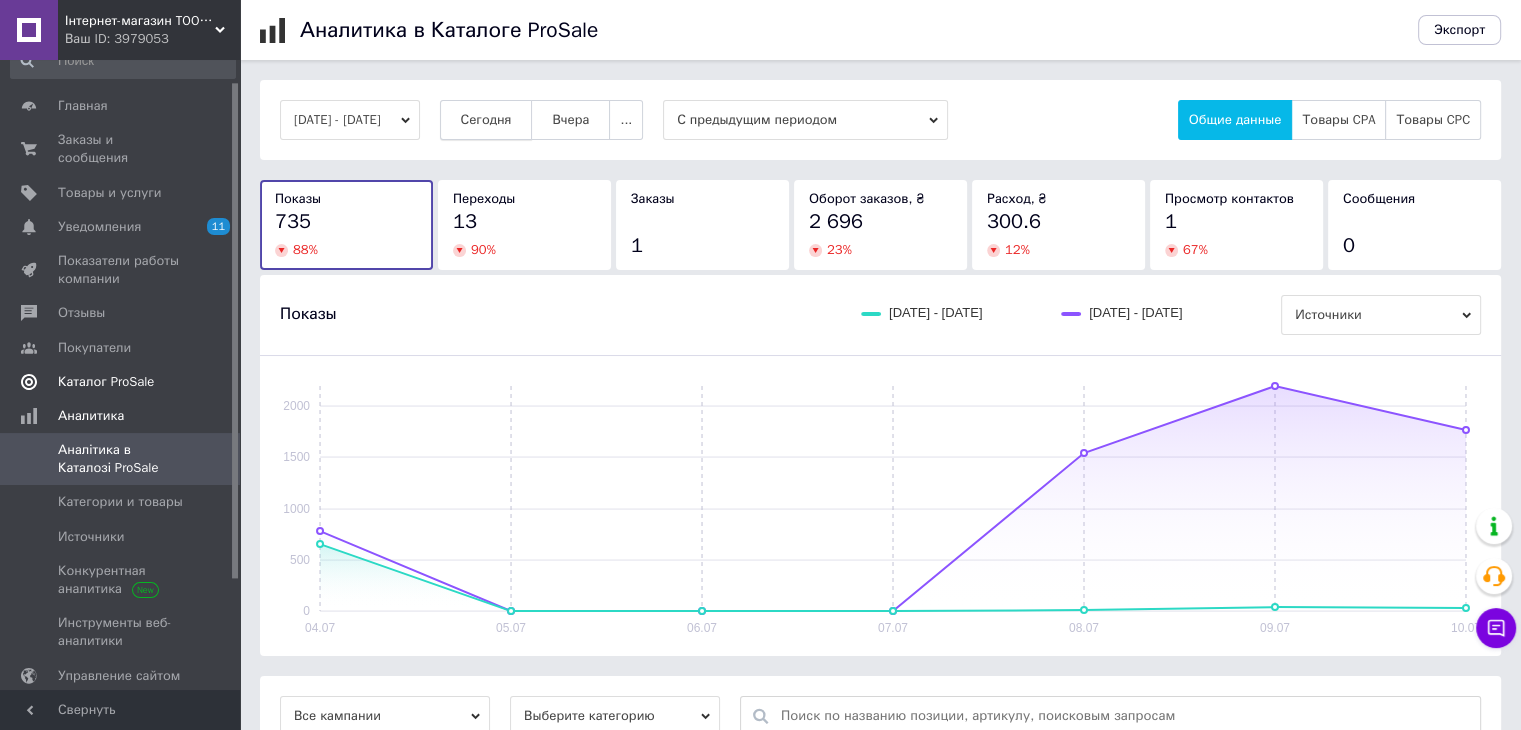 click on "Сегодня" at bounding box center [486, 120] 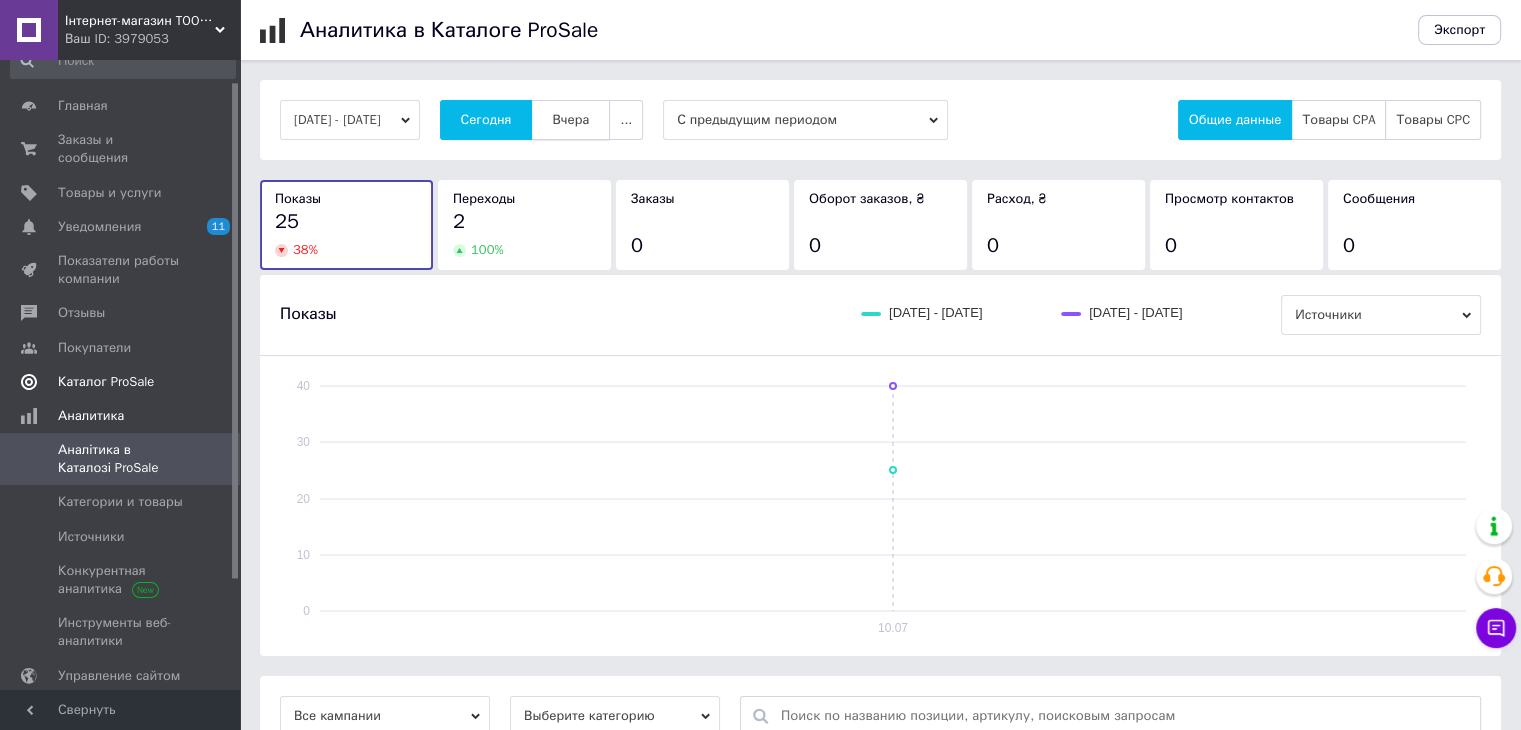 click on "Вчера" at bounding box center (570, 120) 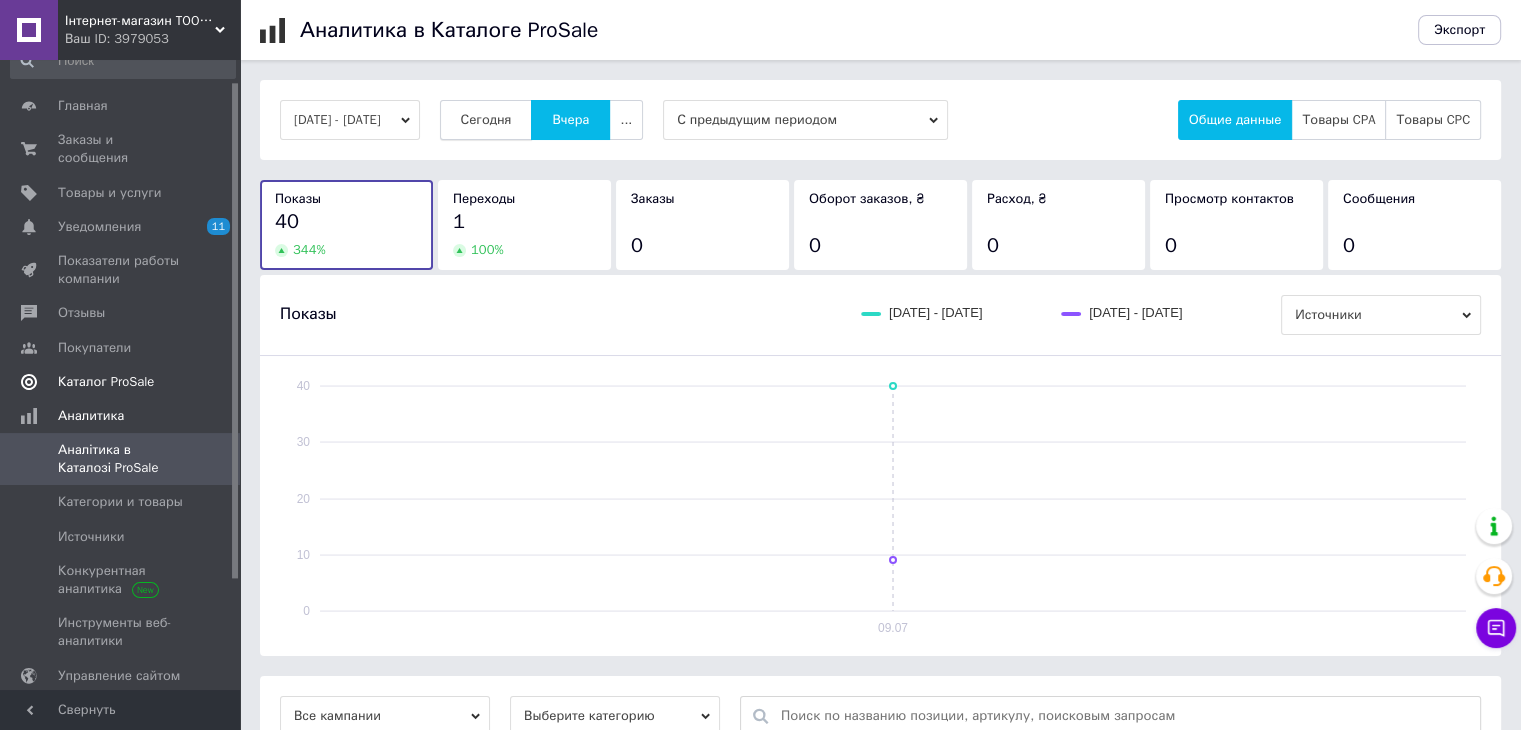 drag, startPoint x: 547, startPoint y: 131, endPoint x: 532, endPoint y: 135, distance: 15.524175 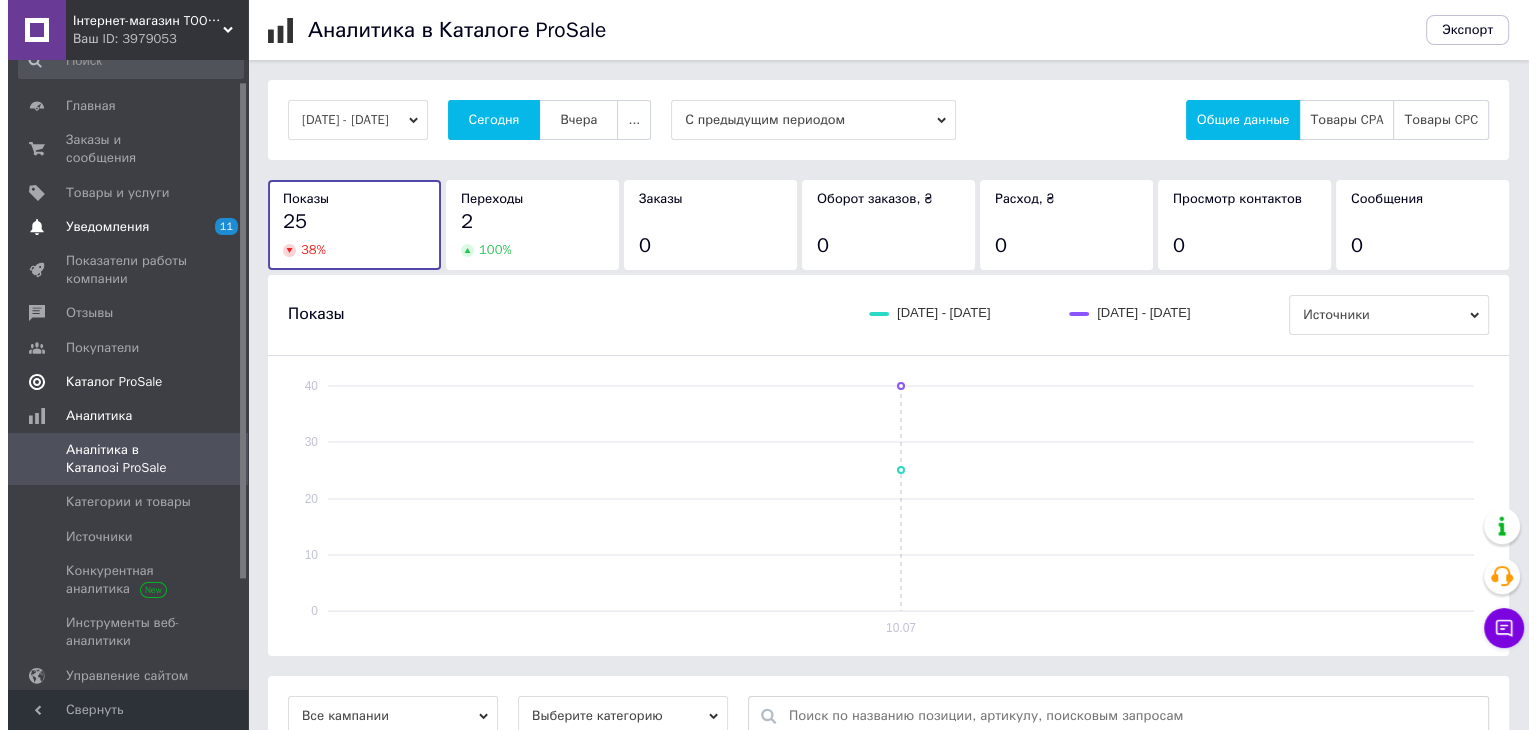 scroll, scrollTop: 0, scrollLeft: 0, axis: both 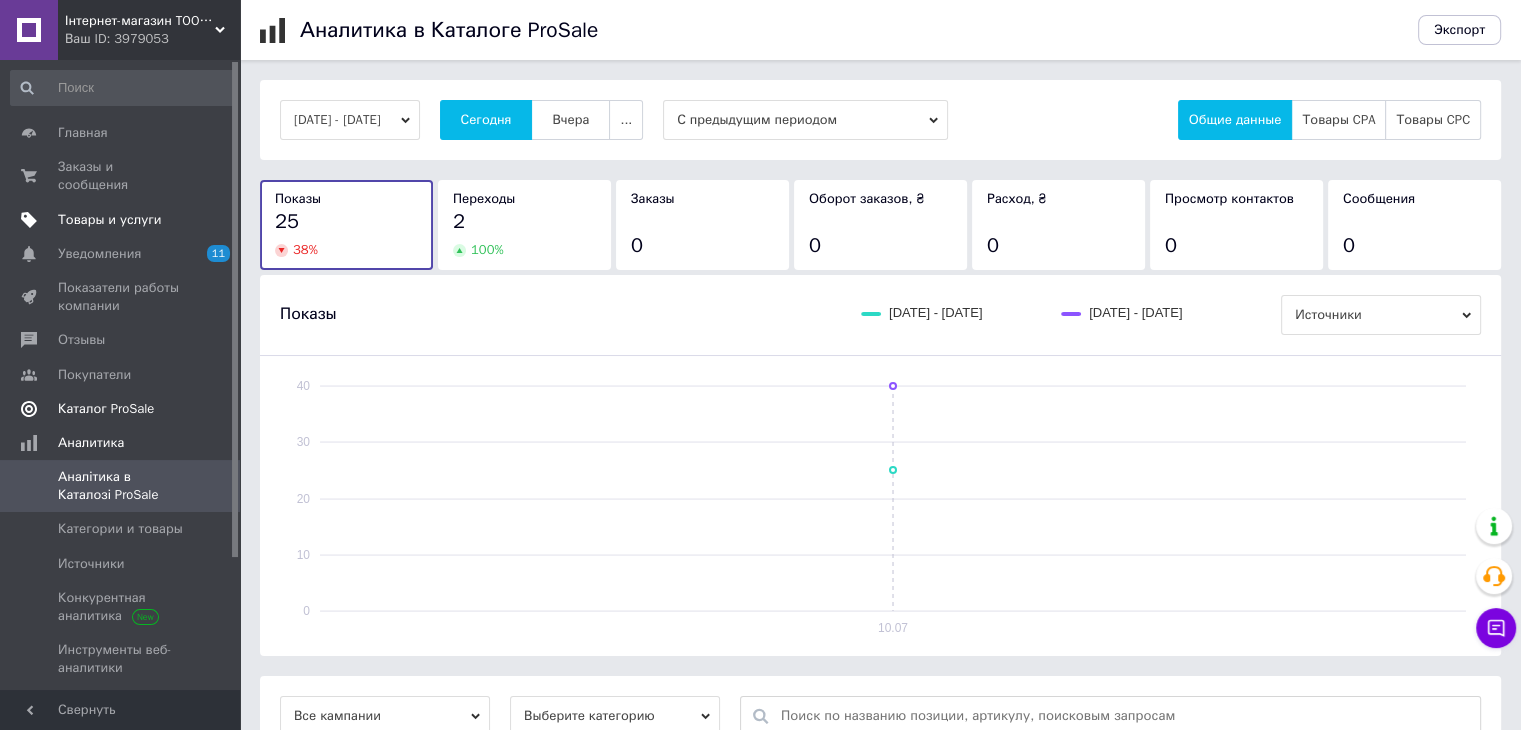click on "Товары и услуги" at bounding box center (121, 220) 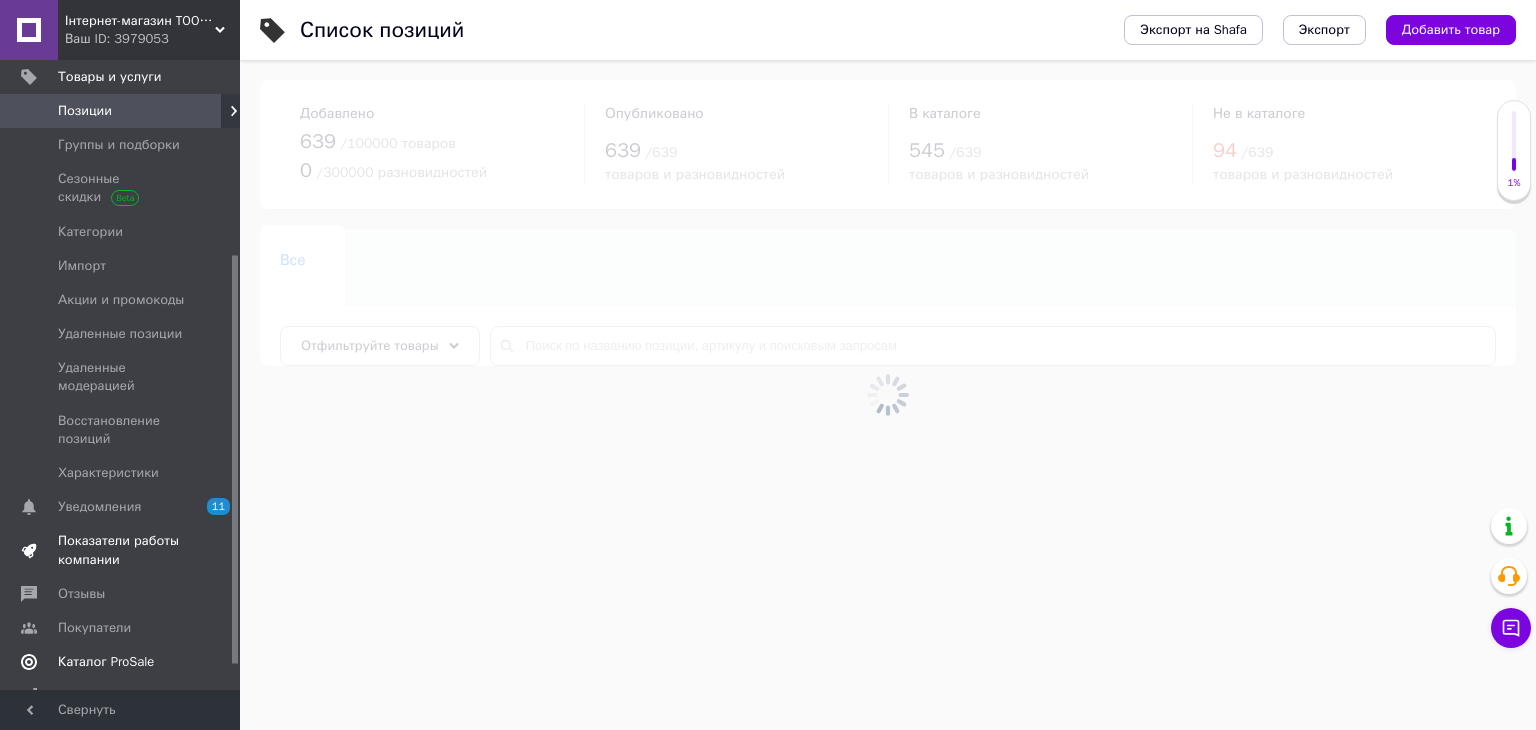 scroll, scrollTop: 300, scrollLeft: 0, axis: vertical 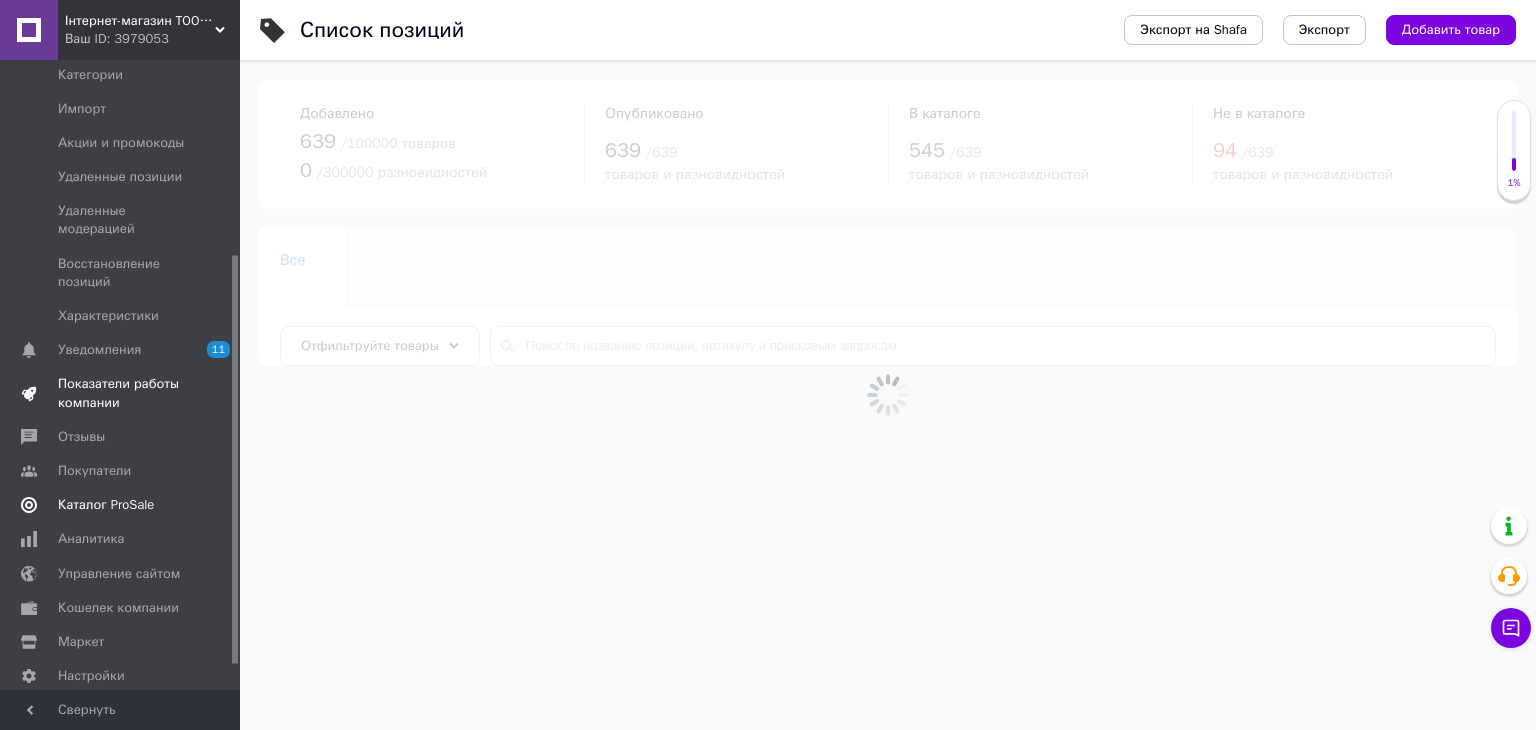 click at bounding box center (212, 393) 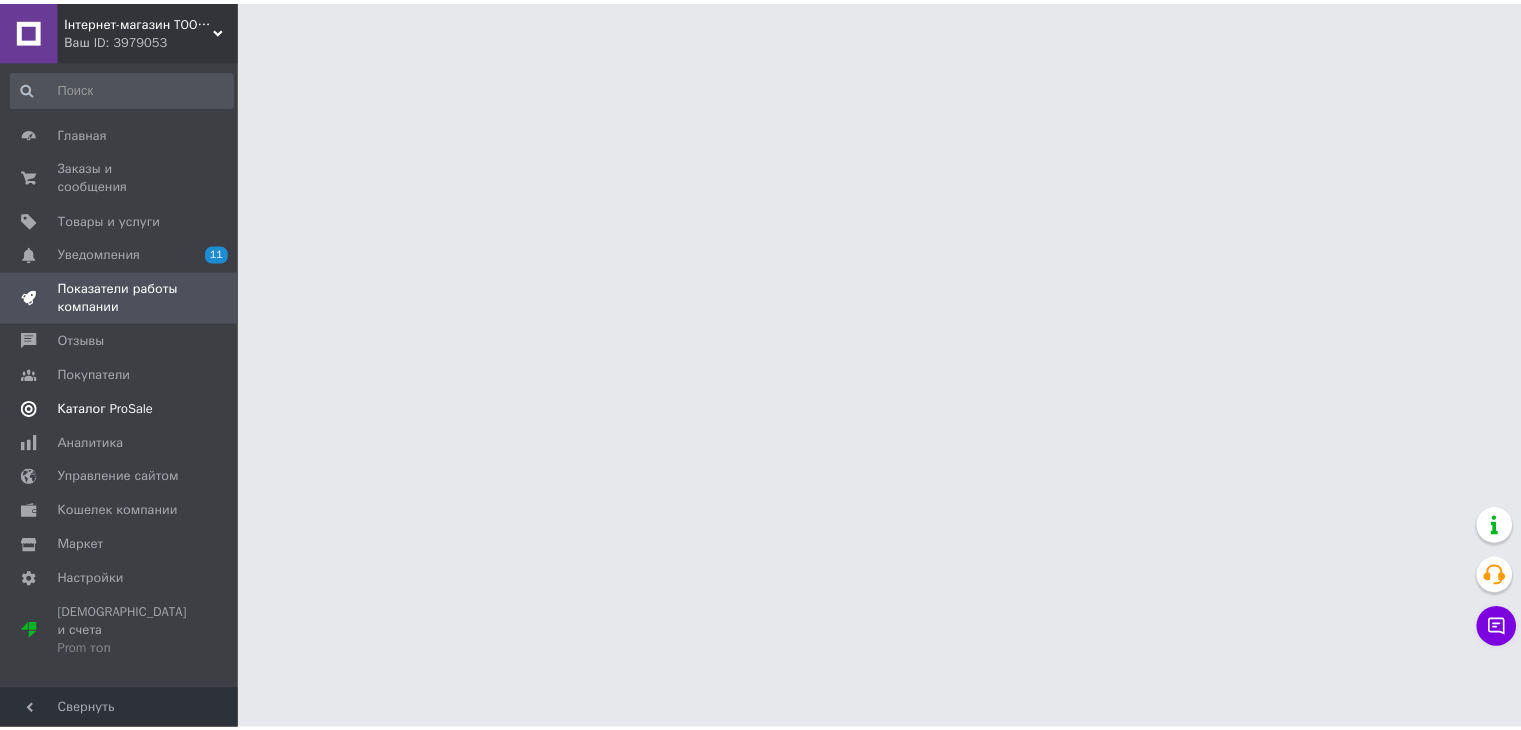 scroll, scrollTop: 0, scrollLeft: 0, axis: both 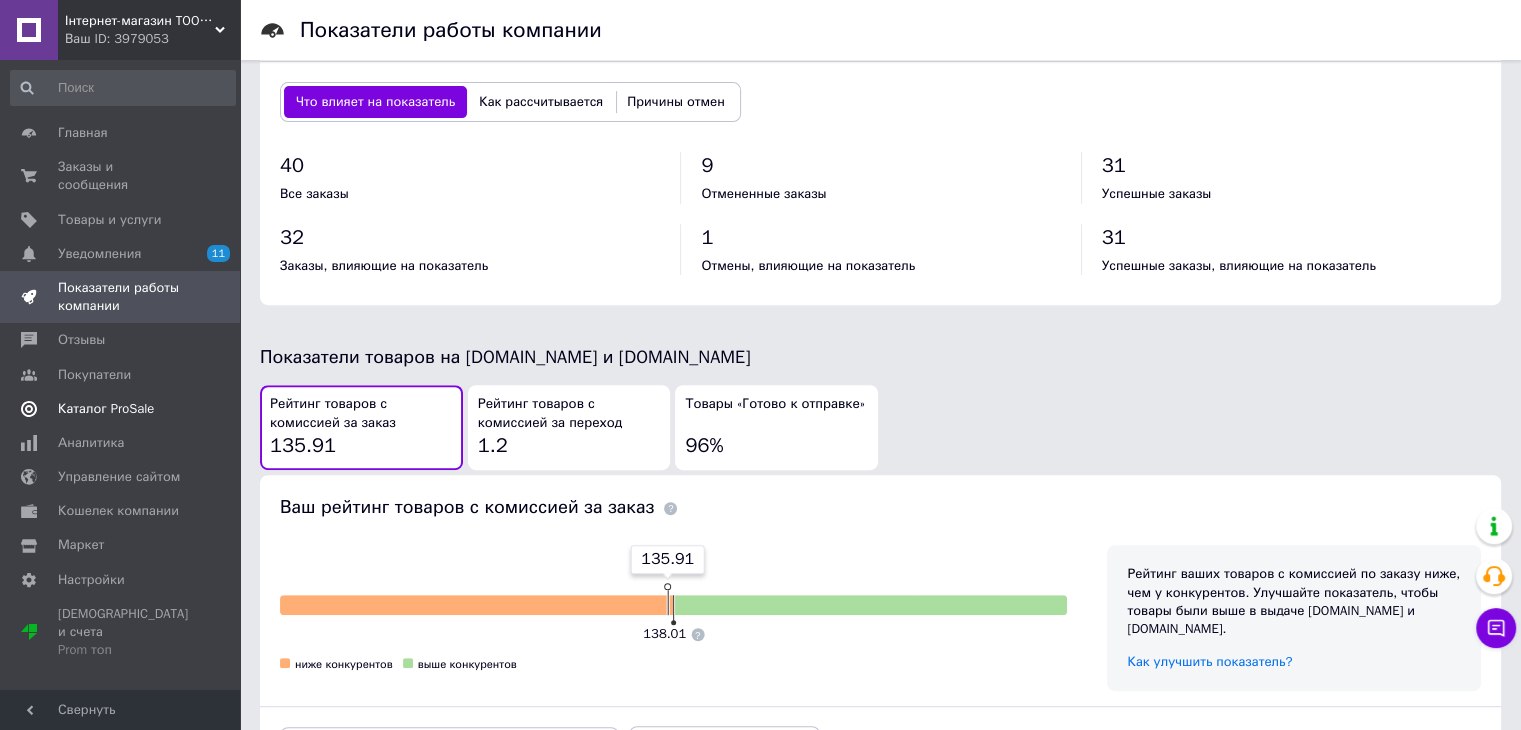 click on "Товары «Готово к отправке»" at bounding box center [775, 404] 